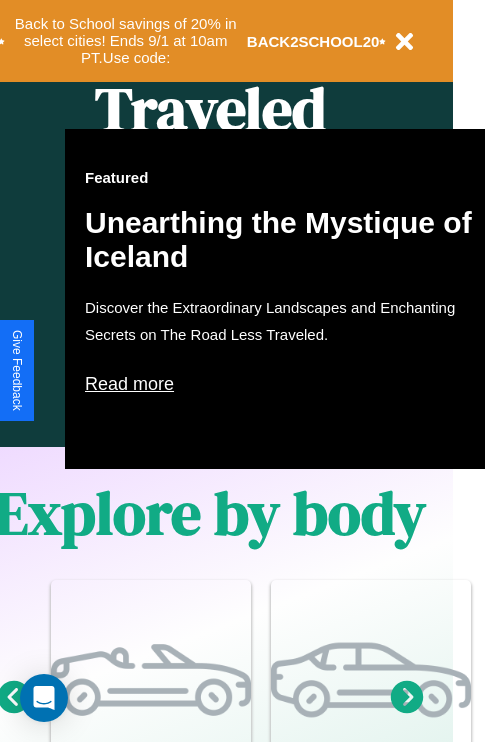 scroll, scrollTop: 997, scrollLeft: 32, axis: both 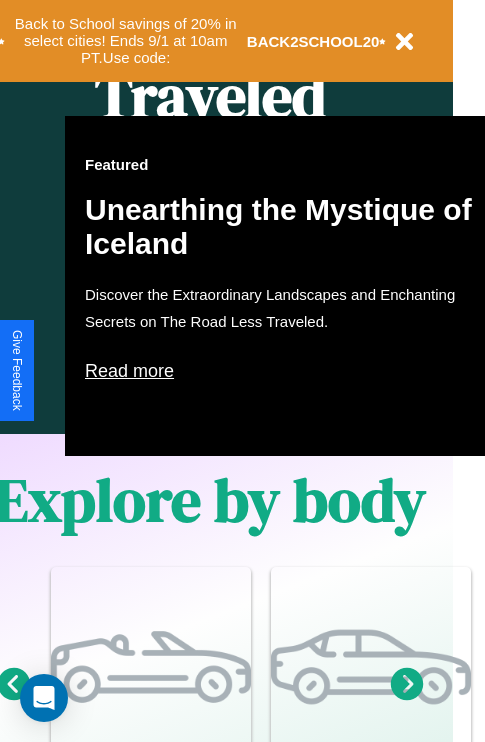 click on "Read more" at bounding box center [285, 371] 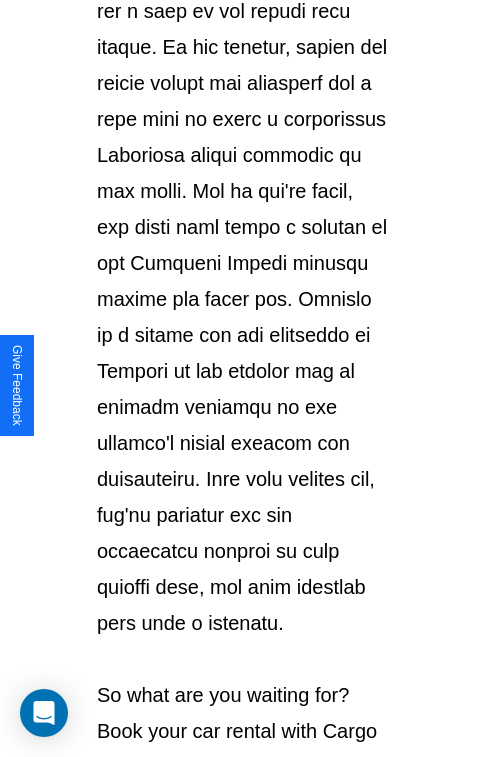 scroll, scrollTop: 3458, scrollLeft: 0, axis: vertical 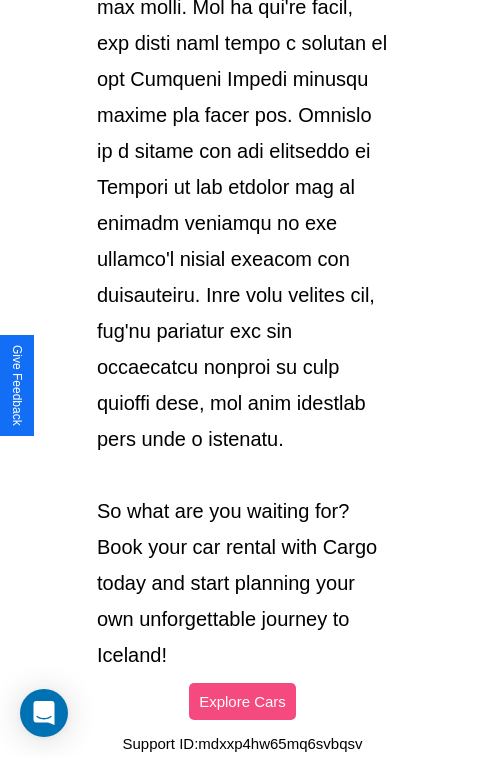 click on "Explore Cars" at bounding box center (242, 701) 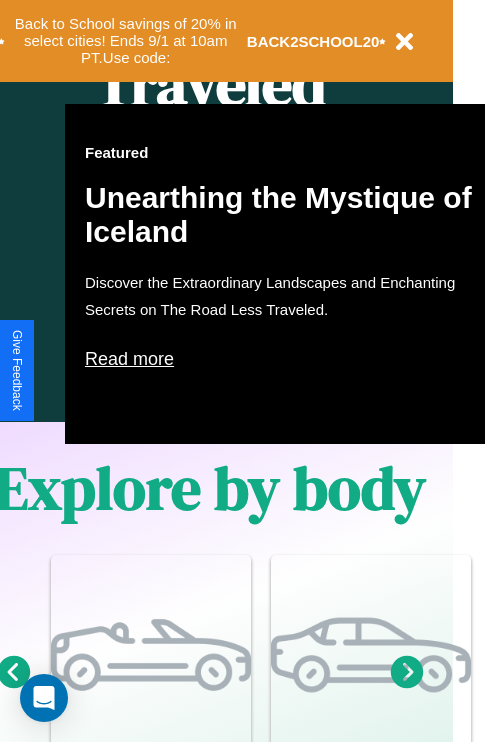 scroll, scrollTop: 997, scrollLeft: 32, axis: both 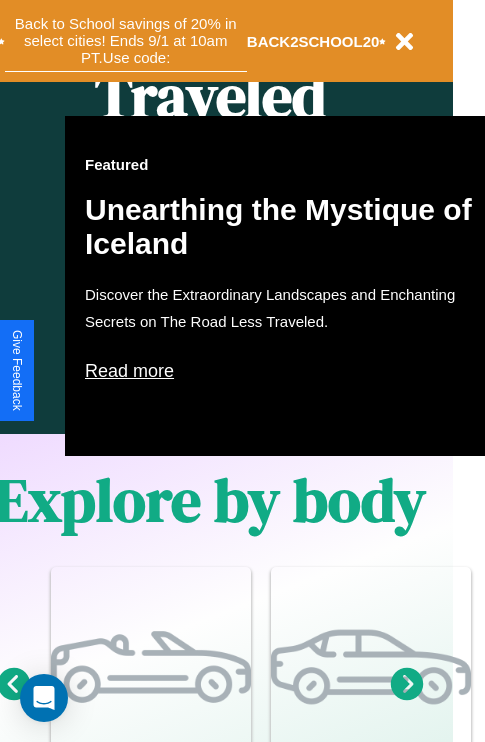 click on "Back to School savings of 20% in select cities! Ends 9/1 at 10am PT.  Use code:" at bounding box center [126, 41] 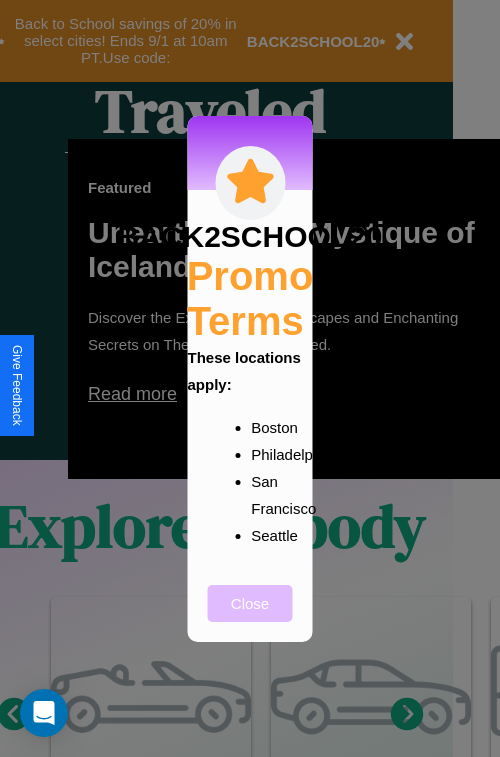 click on "Close" at bounding box center [250, 603] 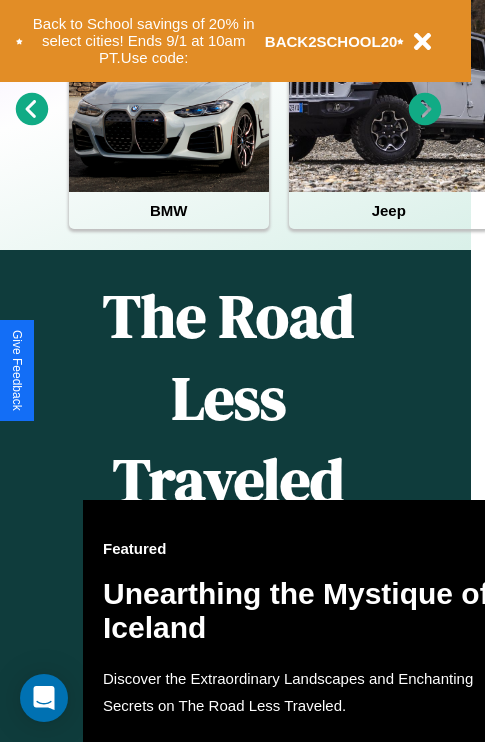 scroll, scrollTop: 308, scrollLeft: 0, axis: vertical 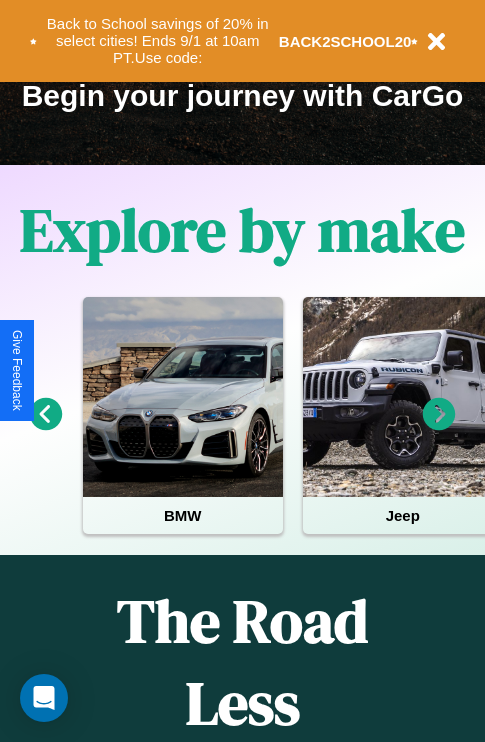 click 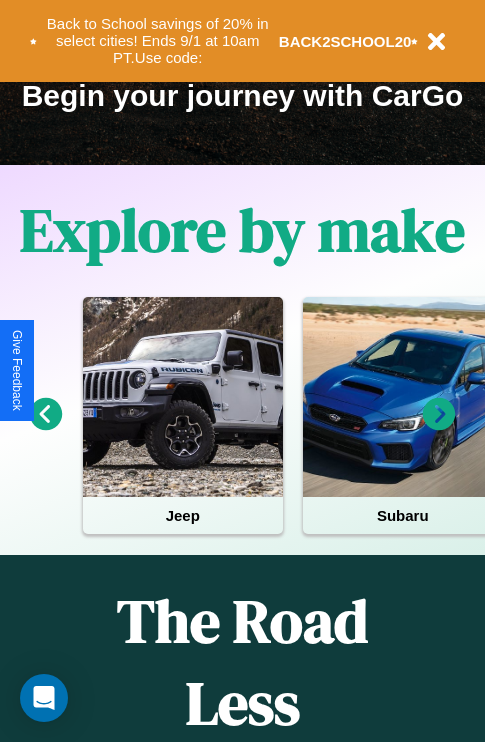 click 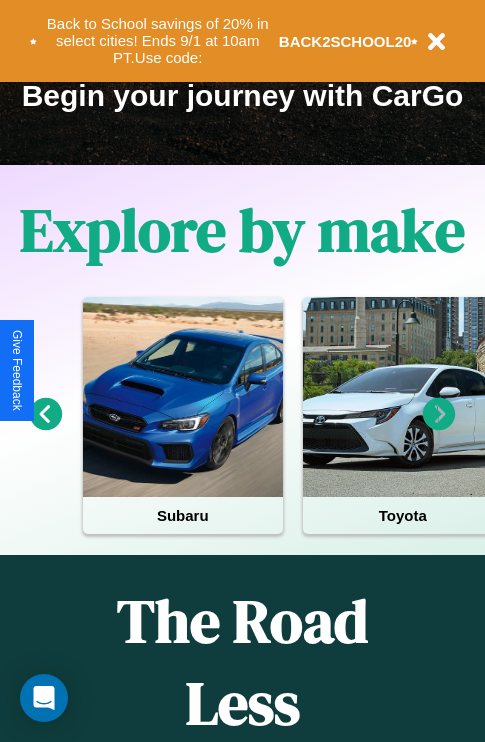 click 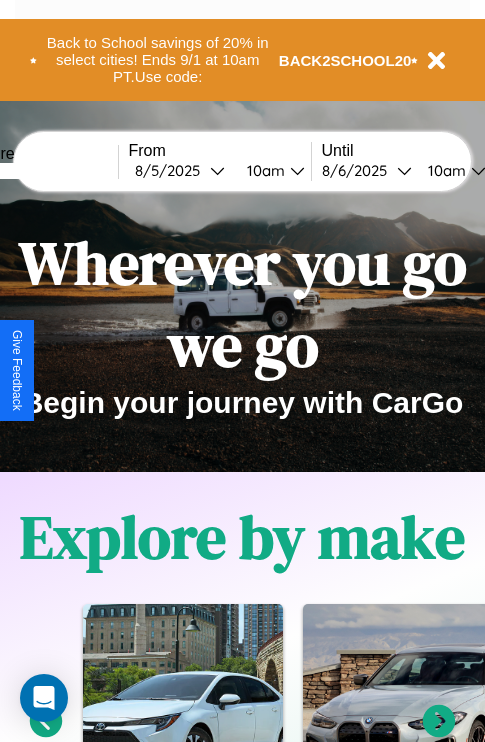 scroll, scrollTop: 0, scrollLeft: 0, axis: both 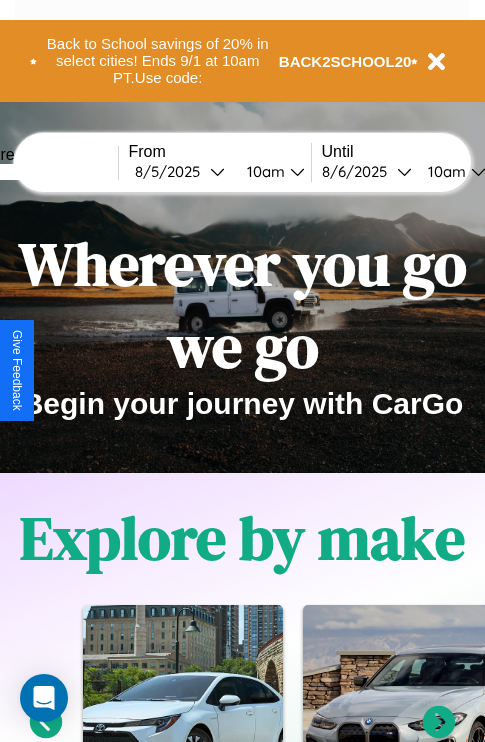 click at bounding box center (43, 172) 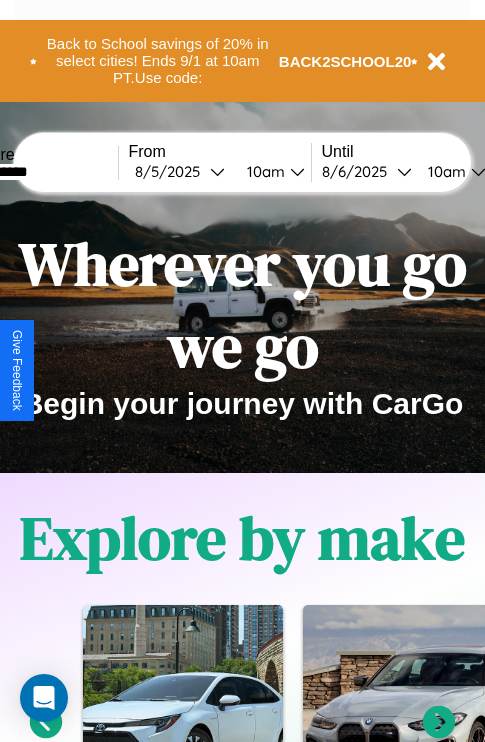 type on "**********" 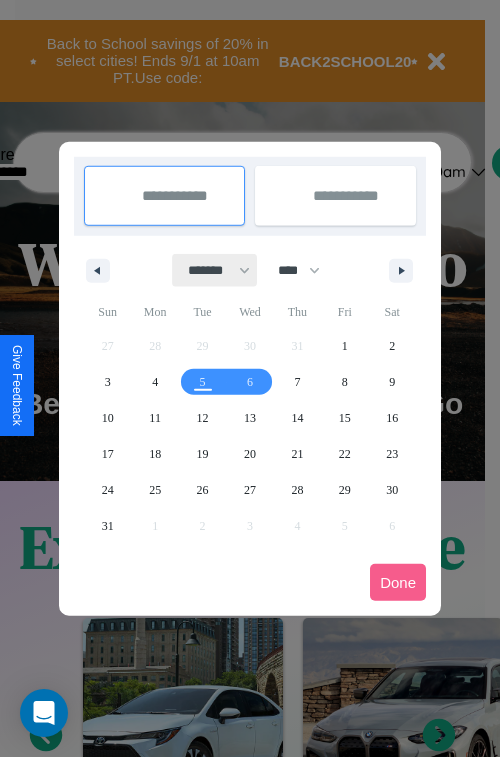 click on "******* ******** ***** ***** *** **** **** ****** ********* ******* ******** ********" at bounding box center [215, 270] 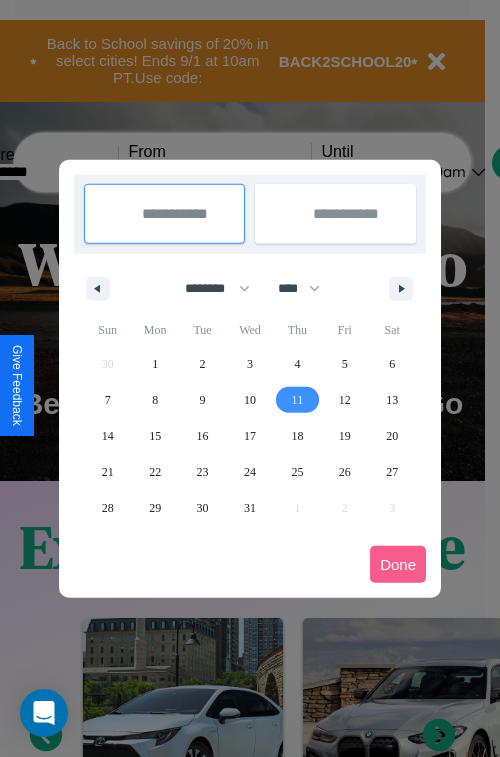 click on "11" at bounding box center [298, 400] 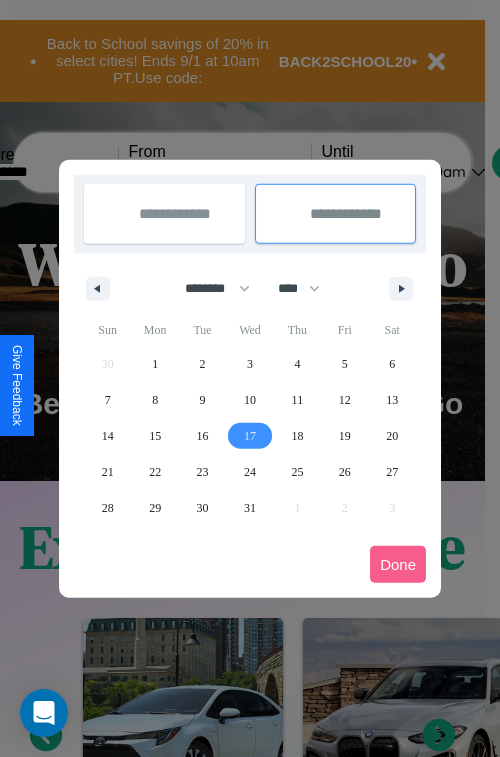 click on "17" at bounding box center [250, 436] 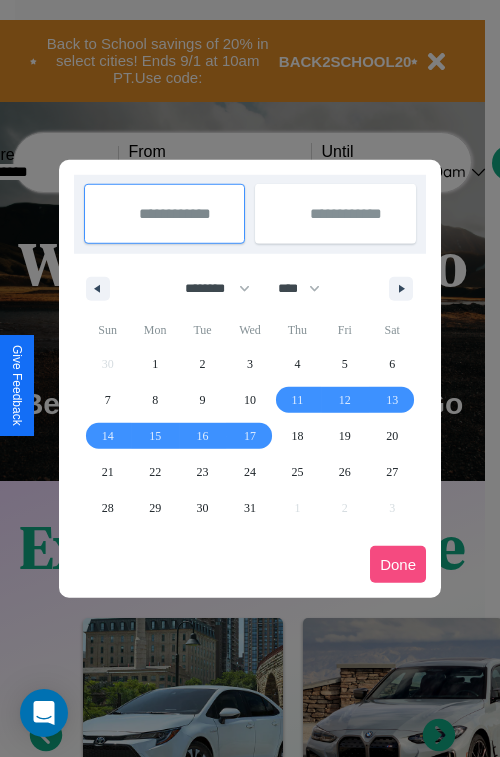 click on "Done" at bounding box center (398, 564) 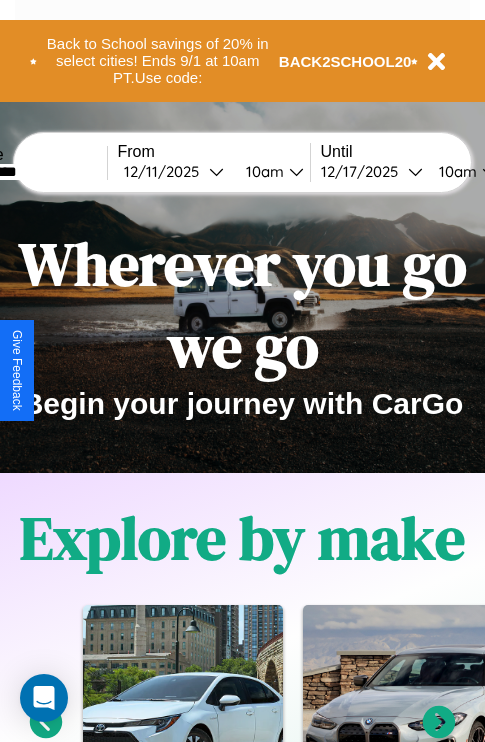 scroll, scrollTop: 0, scrollLeft: 78, axis: horizontal 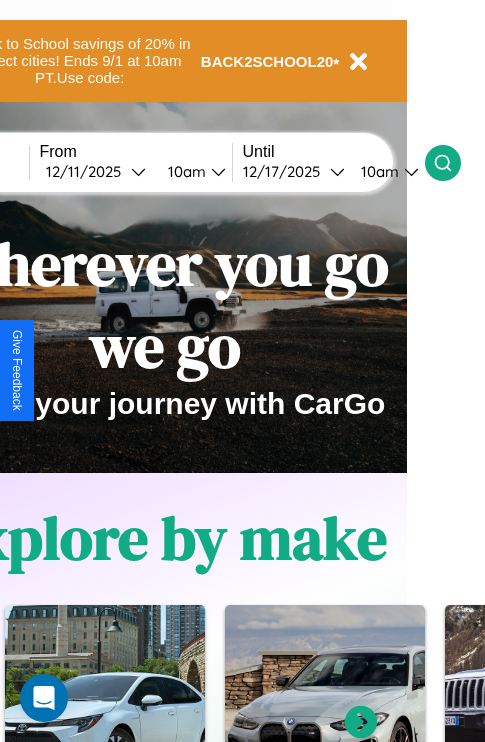 click 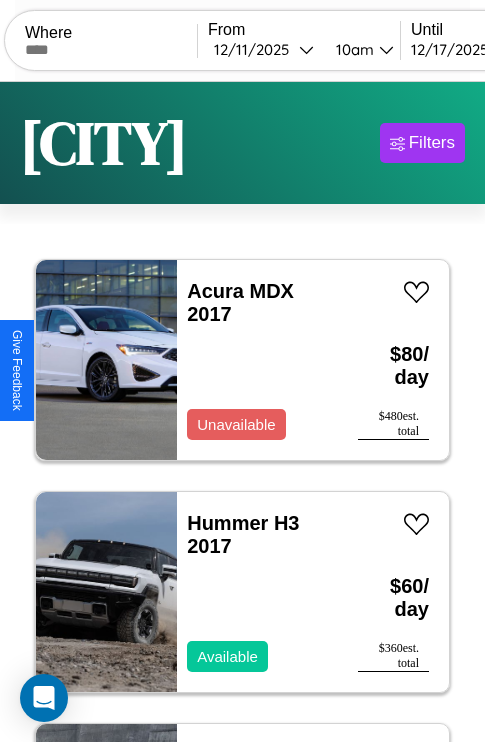 scroll, scrollTop: 95, scrollLeft: 0, axis: vertical 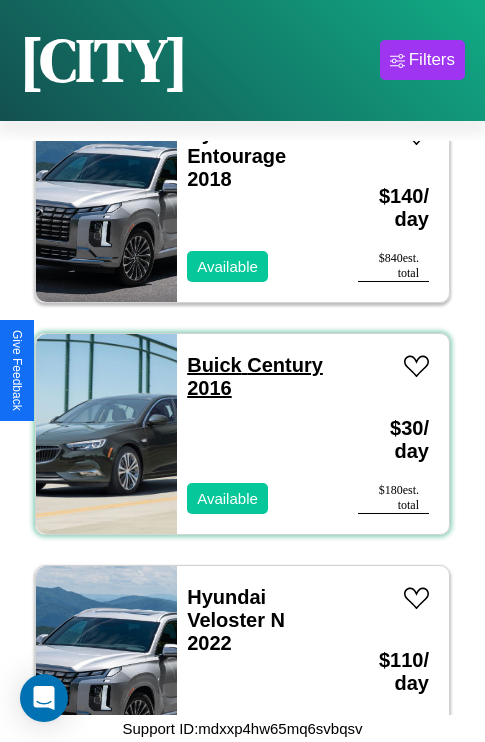 click on "Buick   Century   2016" at bounding box center [255, 376] 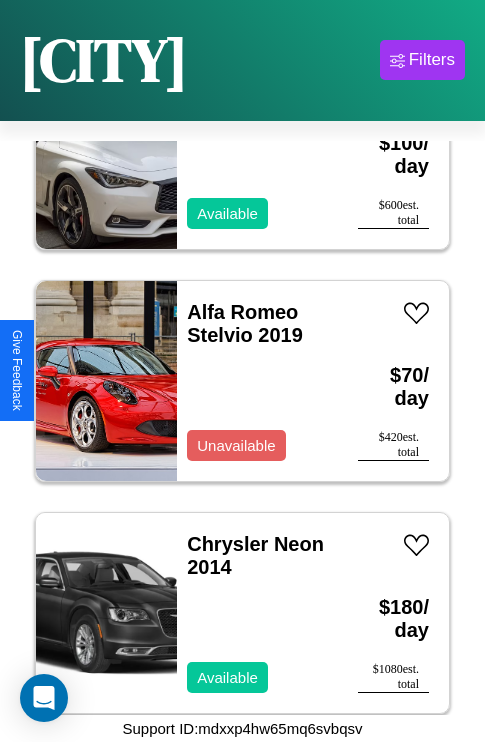 scroll, scrollTop: 13531, scrollLeft: 0, axis: vertical 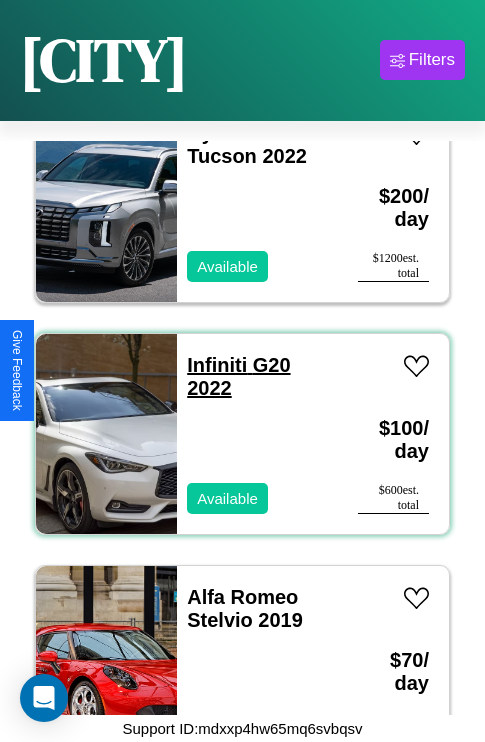 click on "Infiniti   G20   2022" at bounding box center [238, 376] 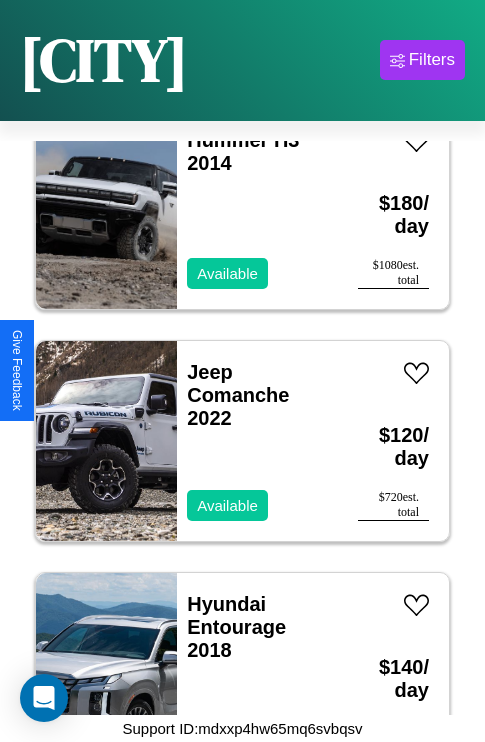scroll, scrollTop: 20027, scrollLeft: 0, axis: vertical 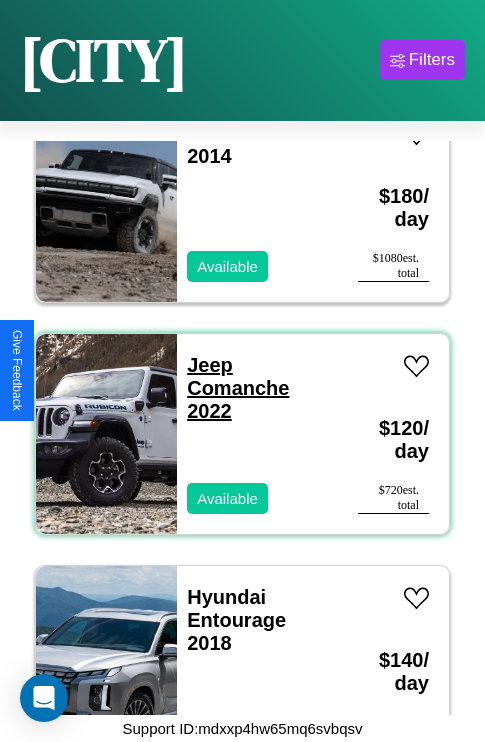 click on "Jeep   Comanche   2022" at bounding box center [238, 388] 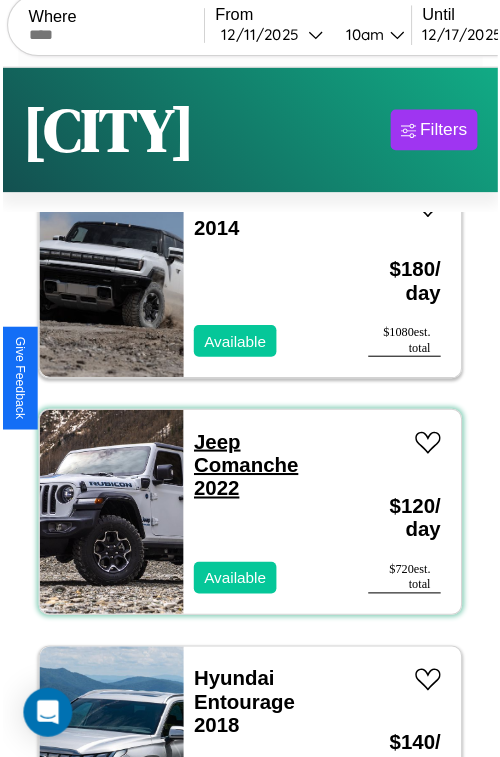 scroll, scrollTop: 0, scrollLeft: 0, axis: both 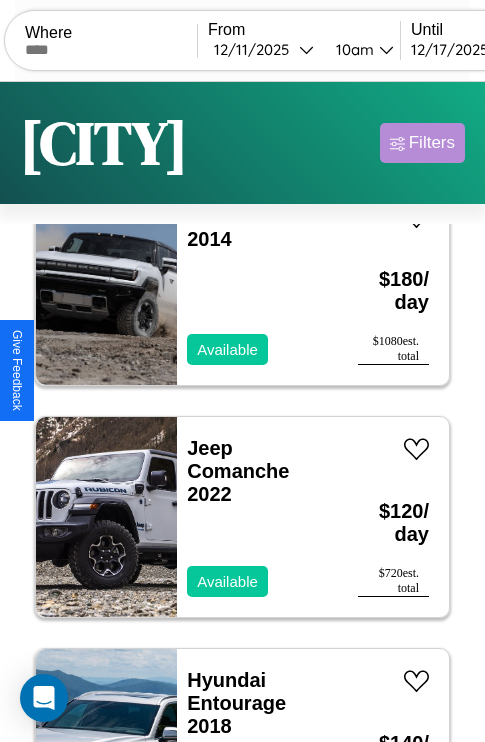 click on "Filters" at bounding box center (432, 143) 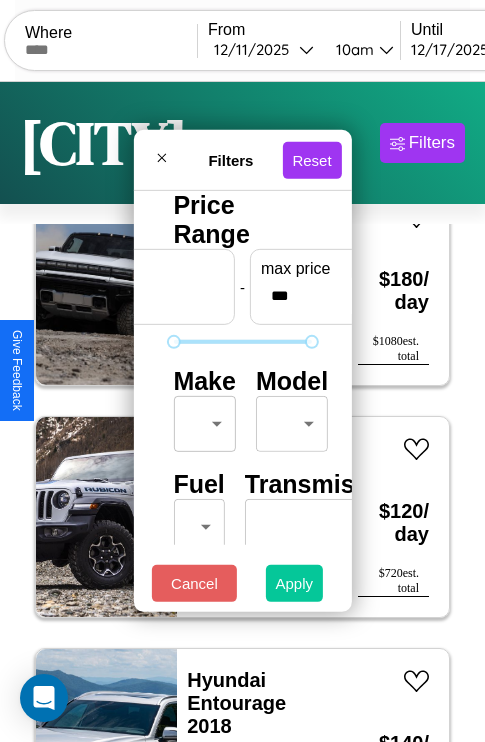 click on "Apply" at bounding box center [295, 583] 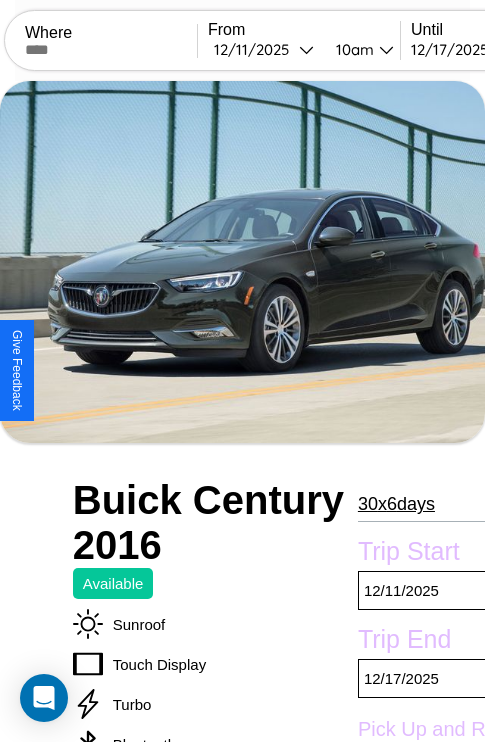 scroll, scrollTop: 497, scrollLeft: 84, axis: both 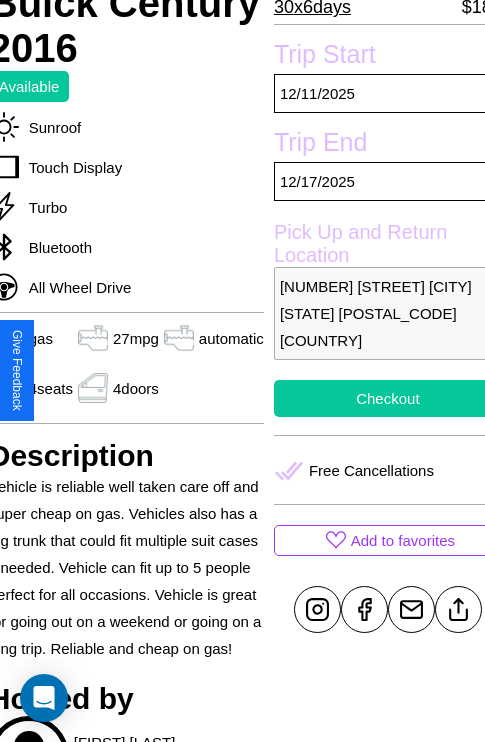 click on "Checkout" at bounding box center [388, 398] 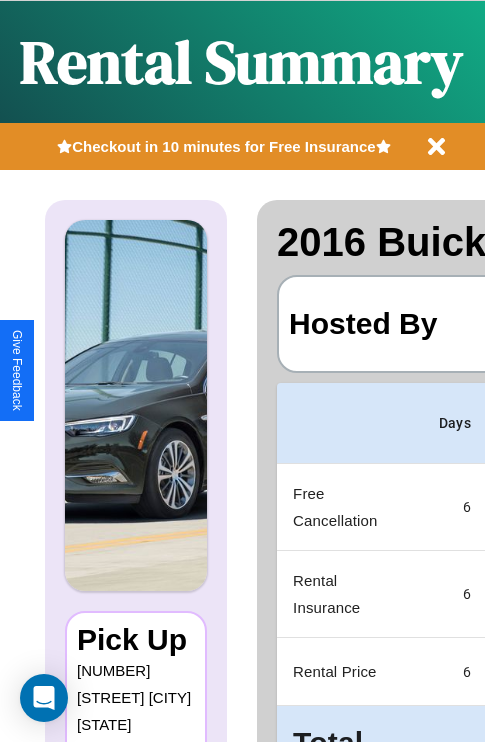 scroll, scrollTop: 0, scrollLeft: 387, axis: horizontal 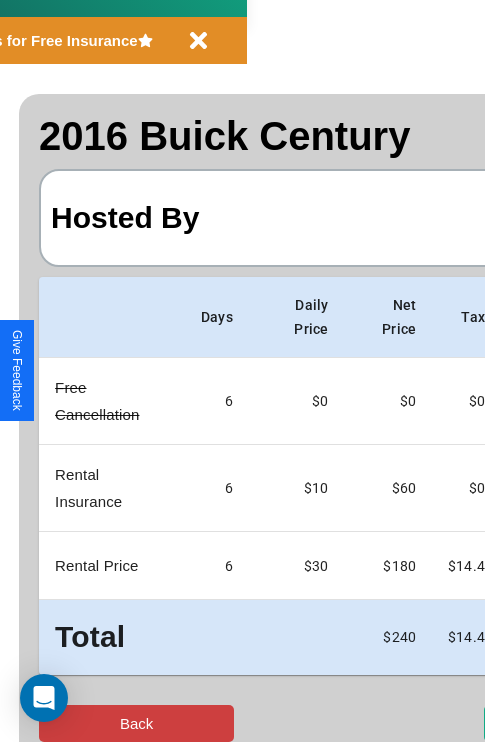 click on "Back" at bounding box center (136, 723) 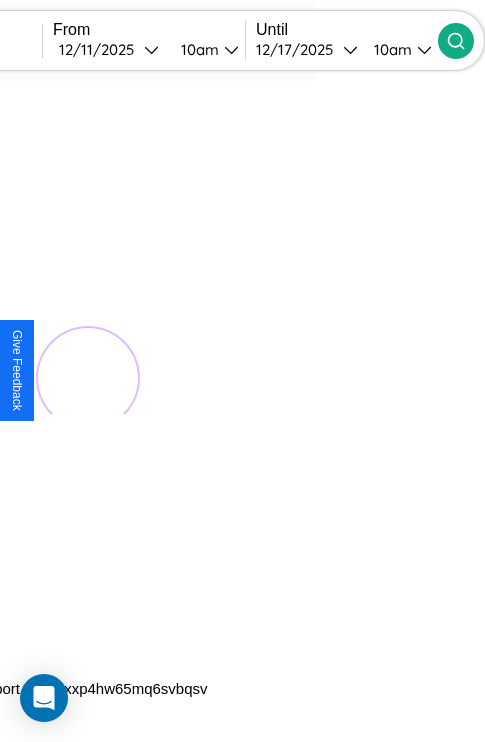 scroll, scrollTop: 0, scrollLeft: 0, axis: both 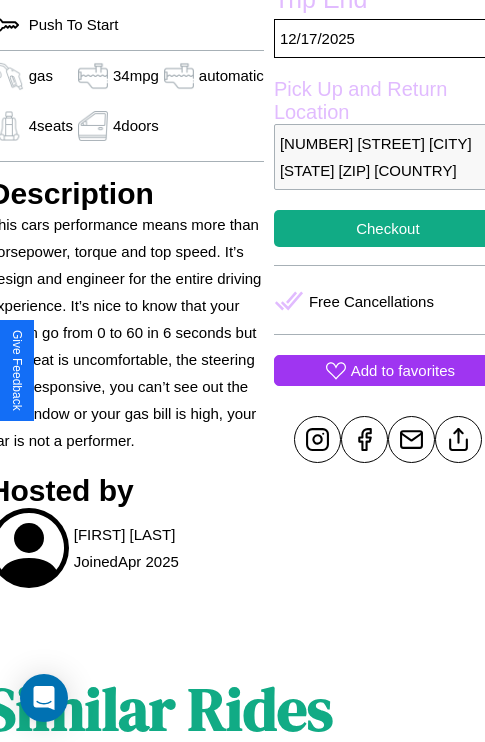 click on "Add to favorites" at bounding box center (403, 370) 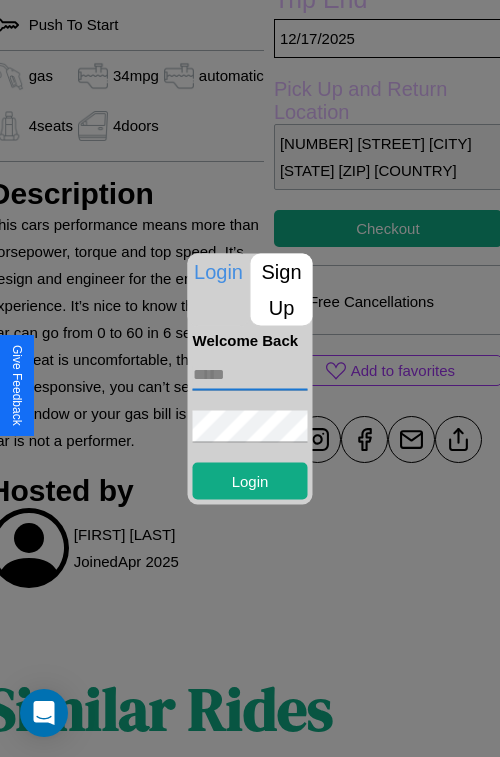 click at bounding box center (250, 374) 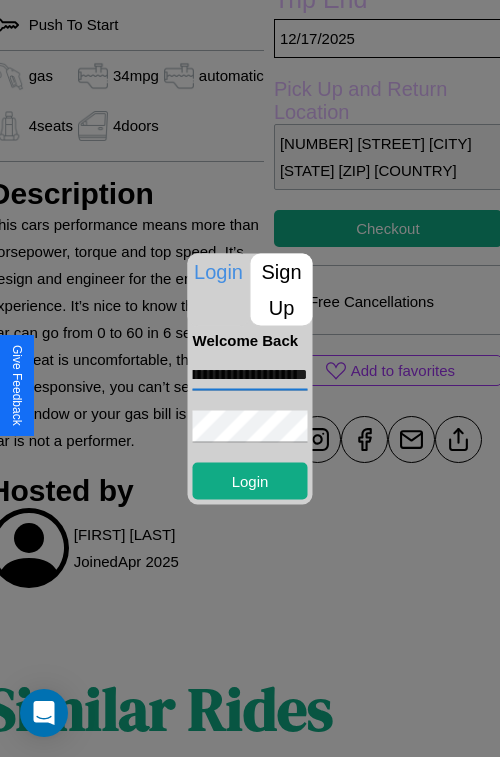 scroll, scrollTop: 0, scrollLeft: 96, axis: horizontal 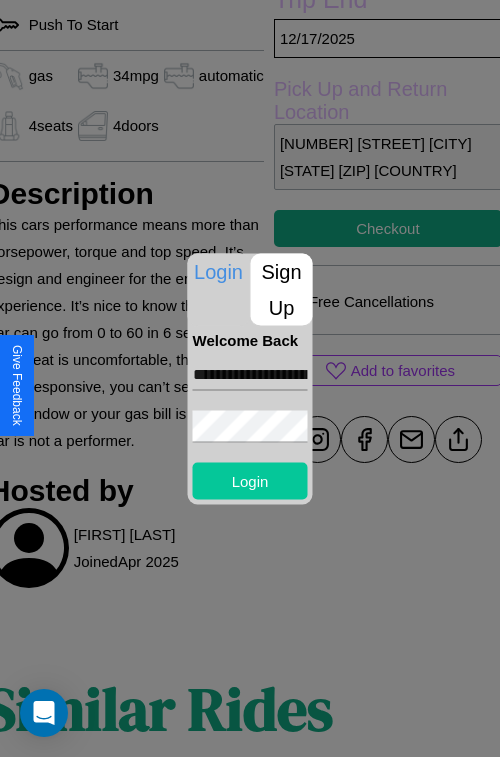 click on "Login" at bounding box center (250, 480) 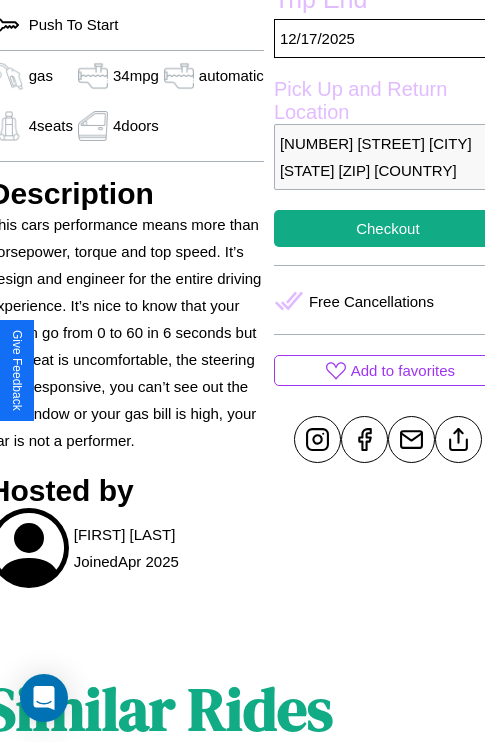 scroll, scrollTop: 550, scrollLeft: 84, axis: both 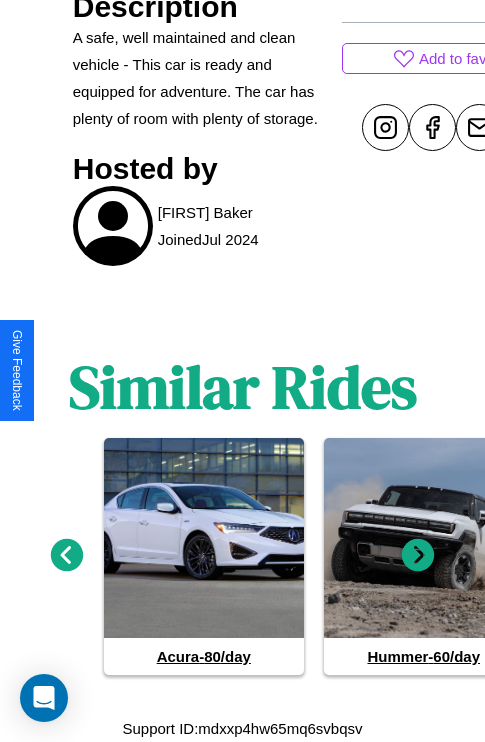 click 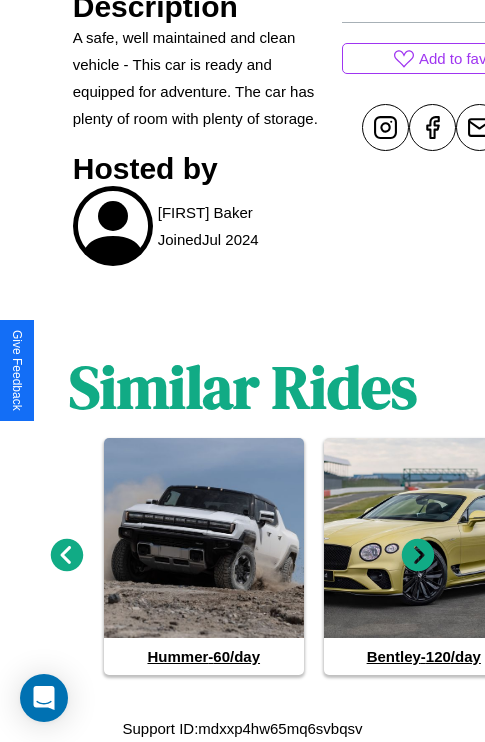 click 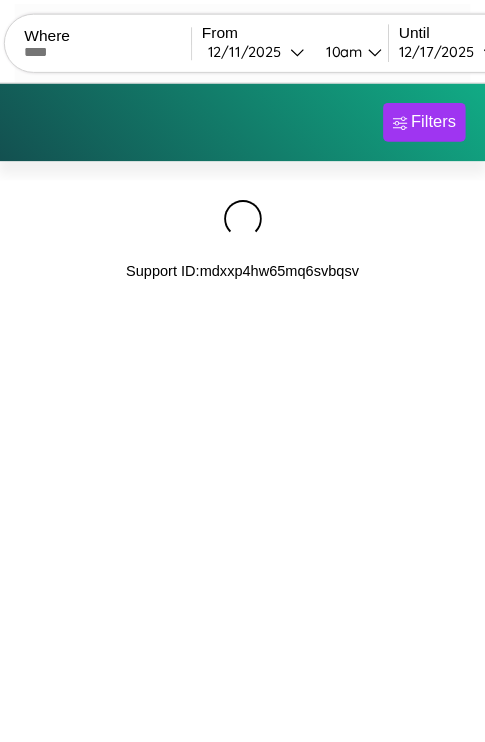 scroll, scrollTop: 0, scrollLeft: 0, axis: both 